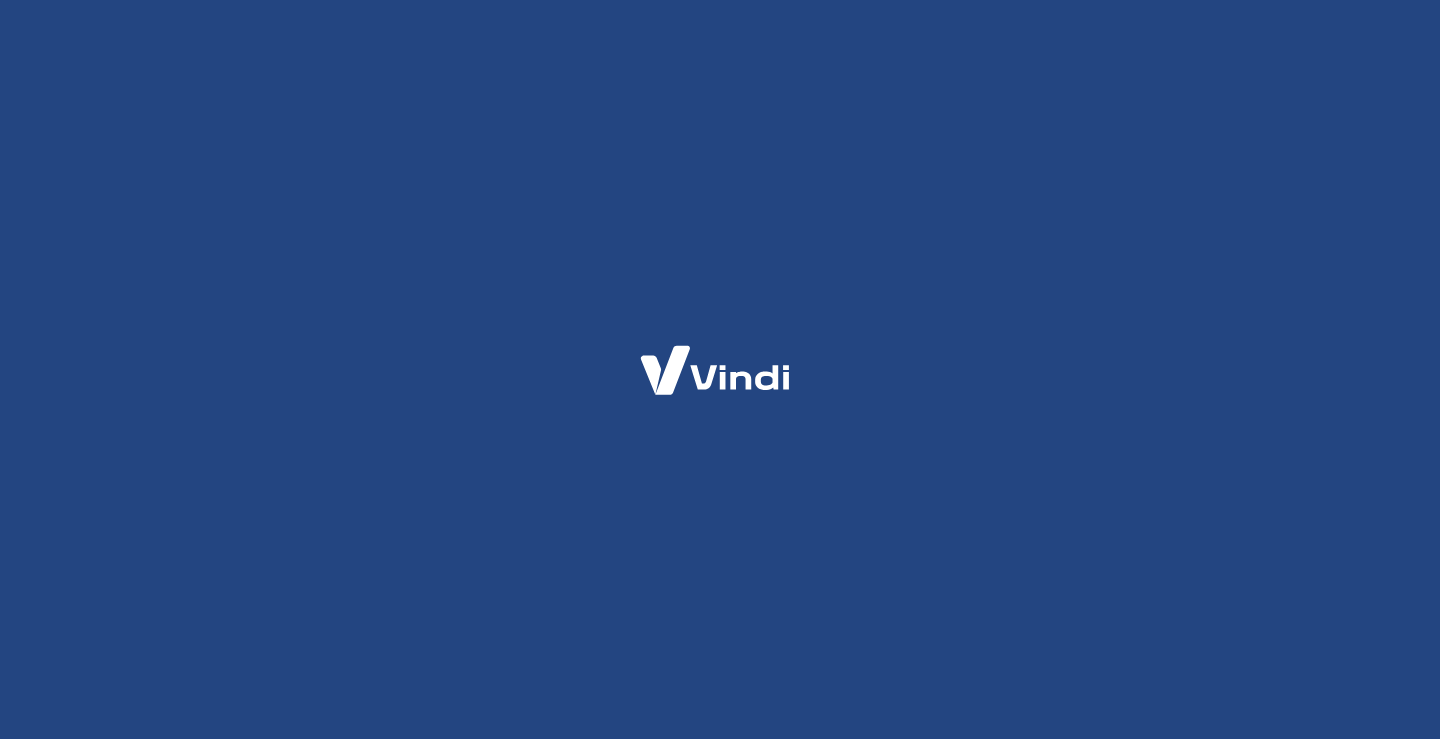 scroll, scrollTop: 0, scrollLeft: 0, axis: both 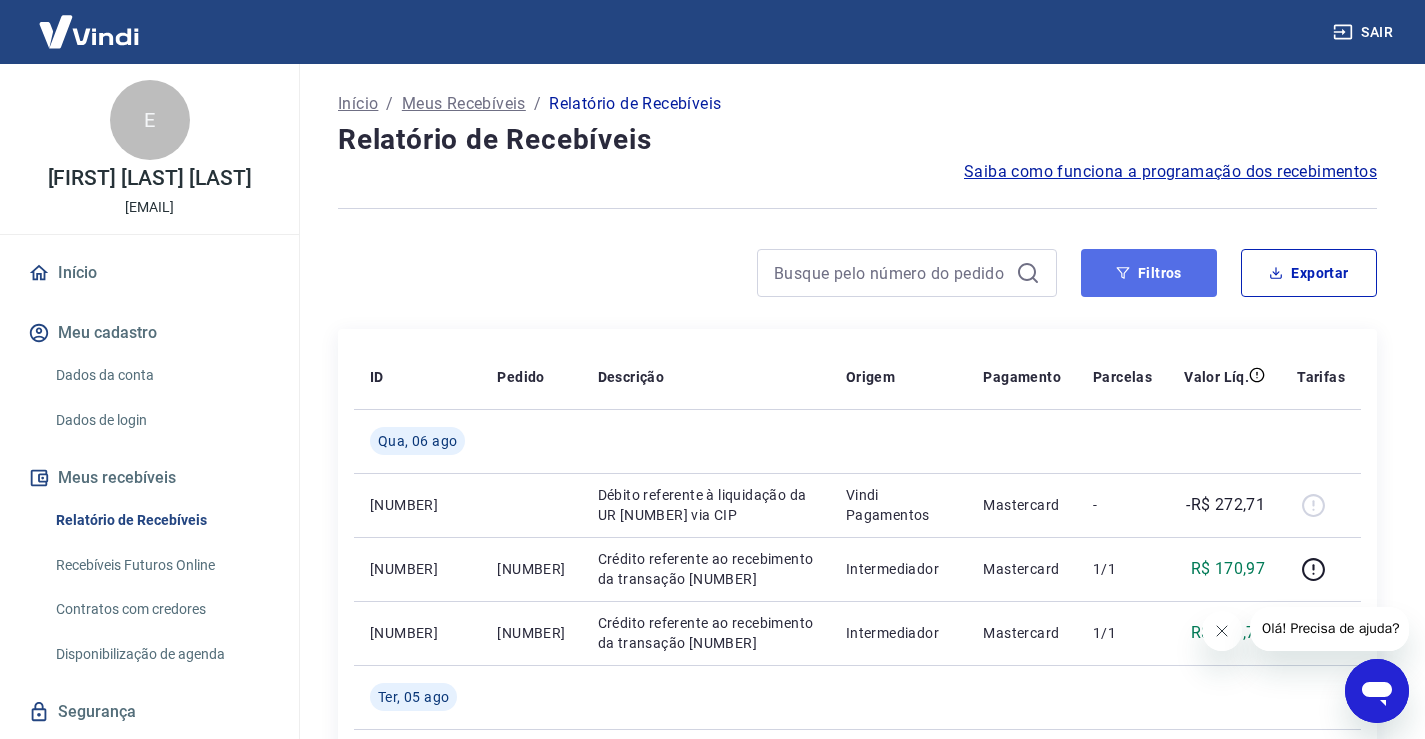 click on "Filtros" at bounding box center [1149, 273] 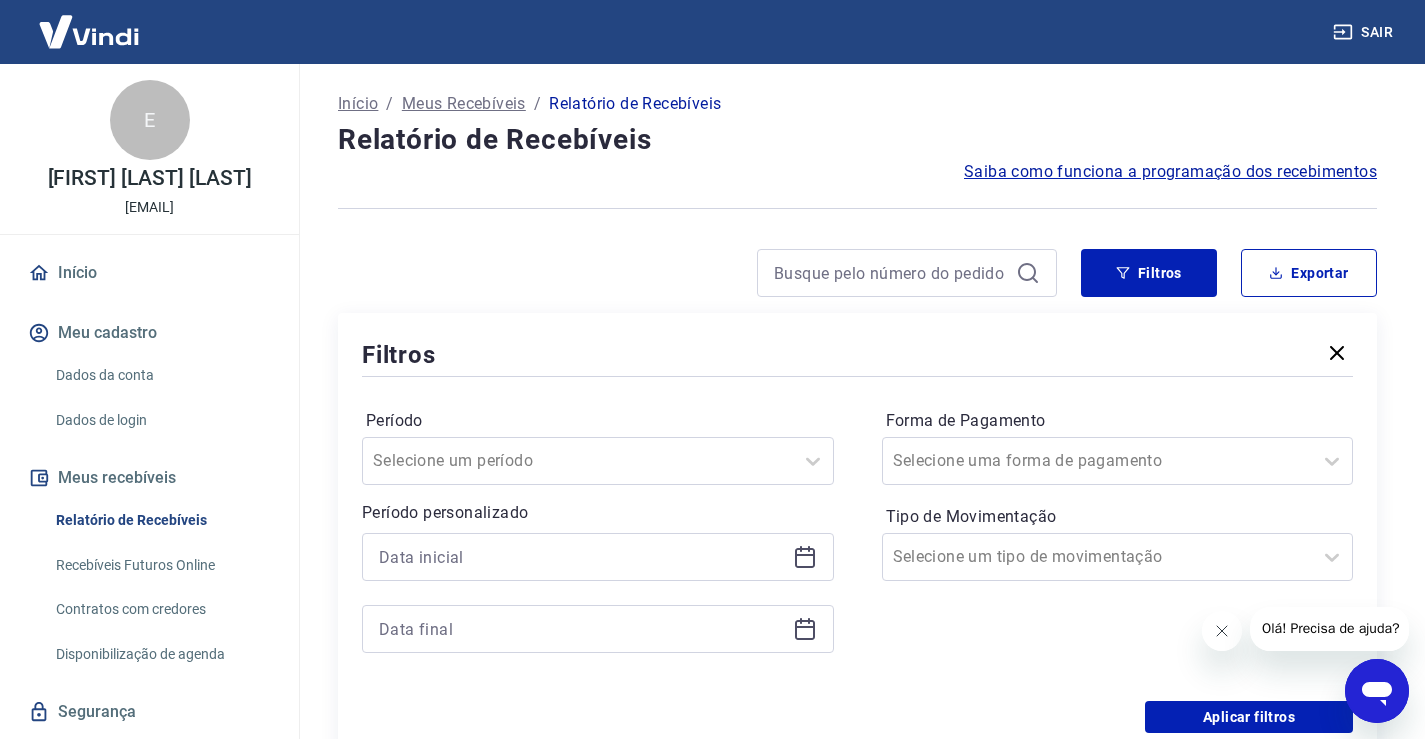 click 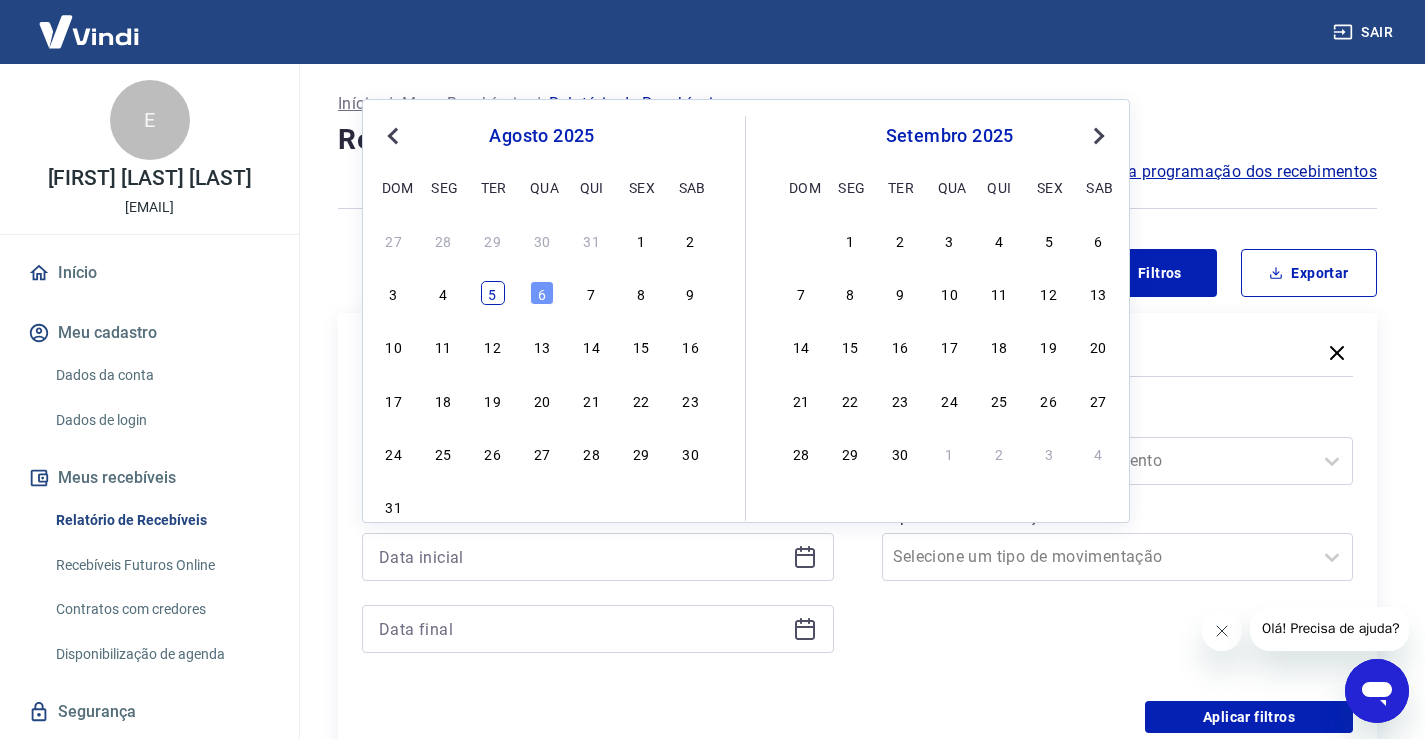 click on "5" at bounding box center [493, 293] 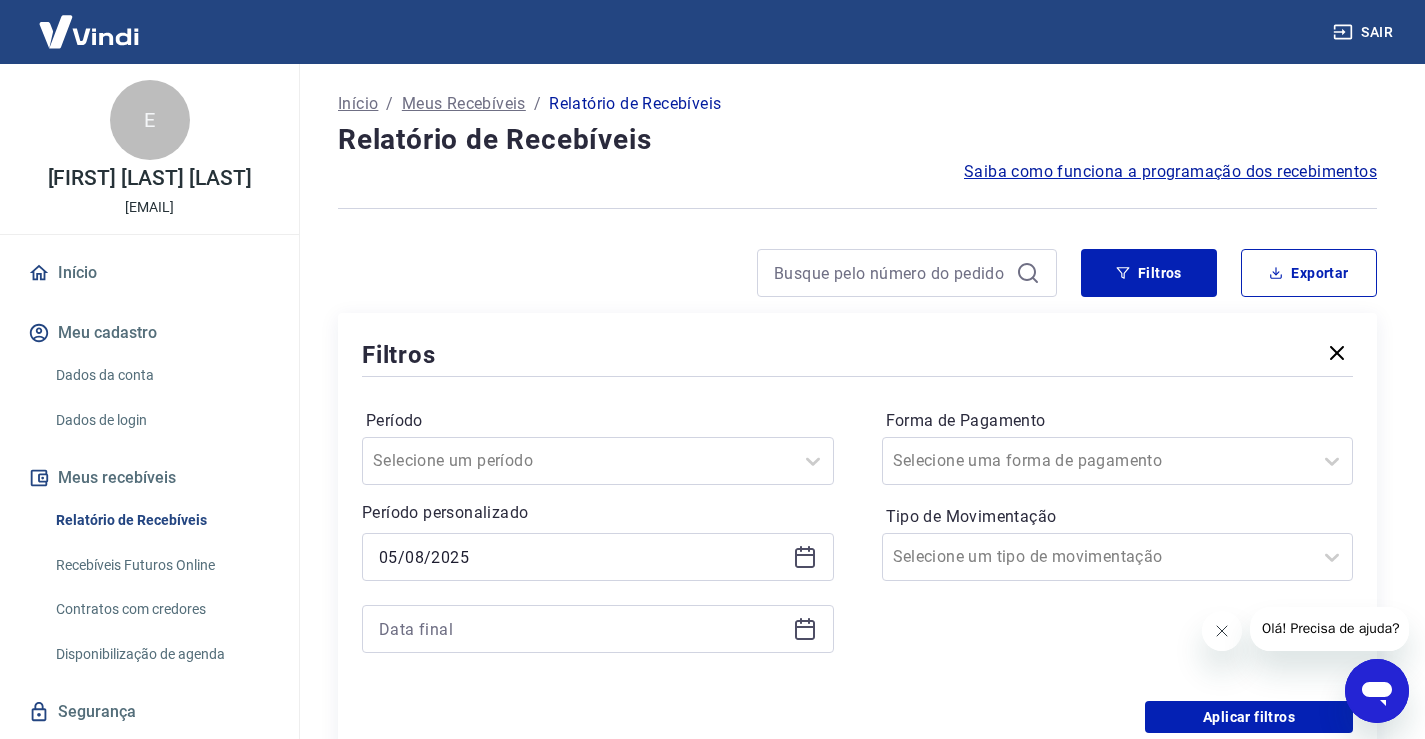 type on "05/08/2025" 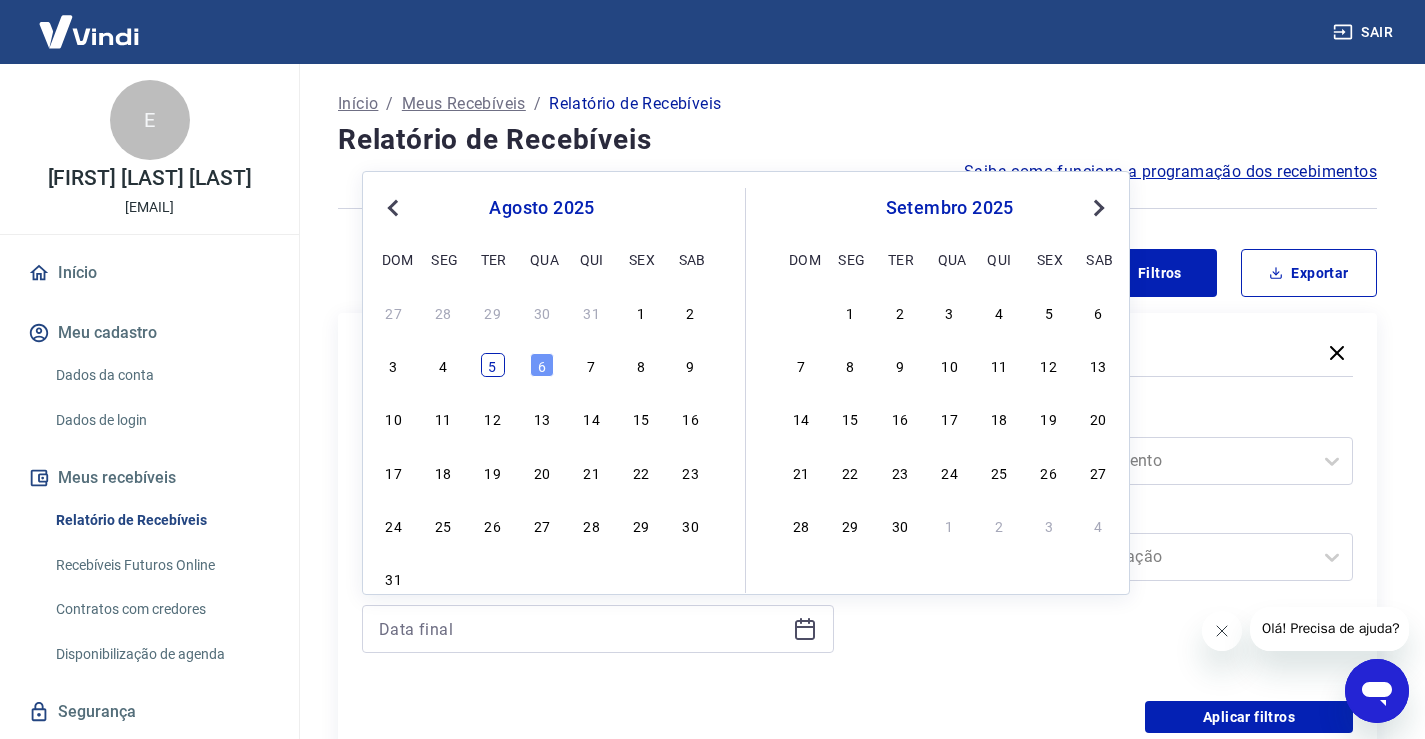 click on "5" at bounding box center [493, 365] 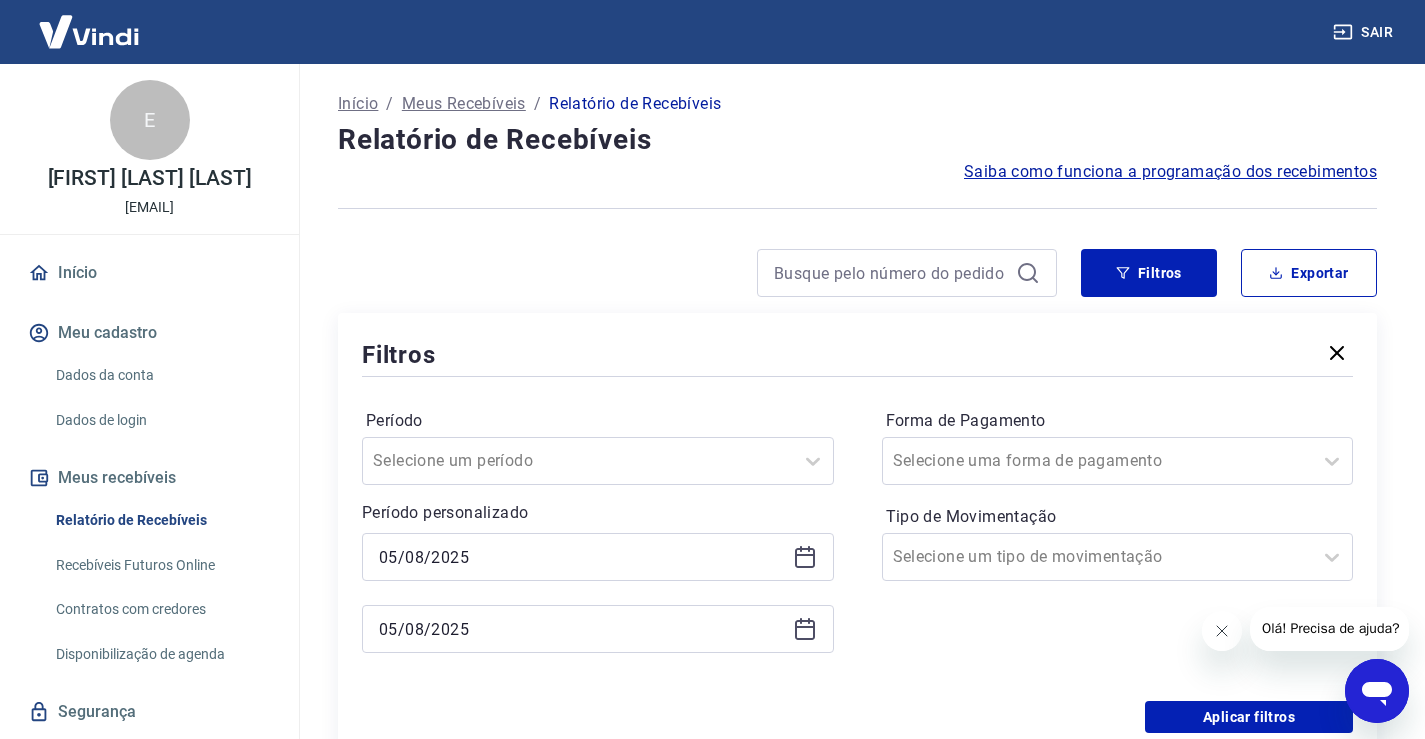 type on "05/08/2025" 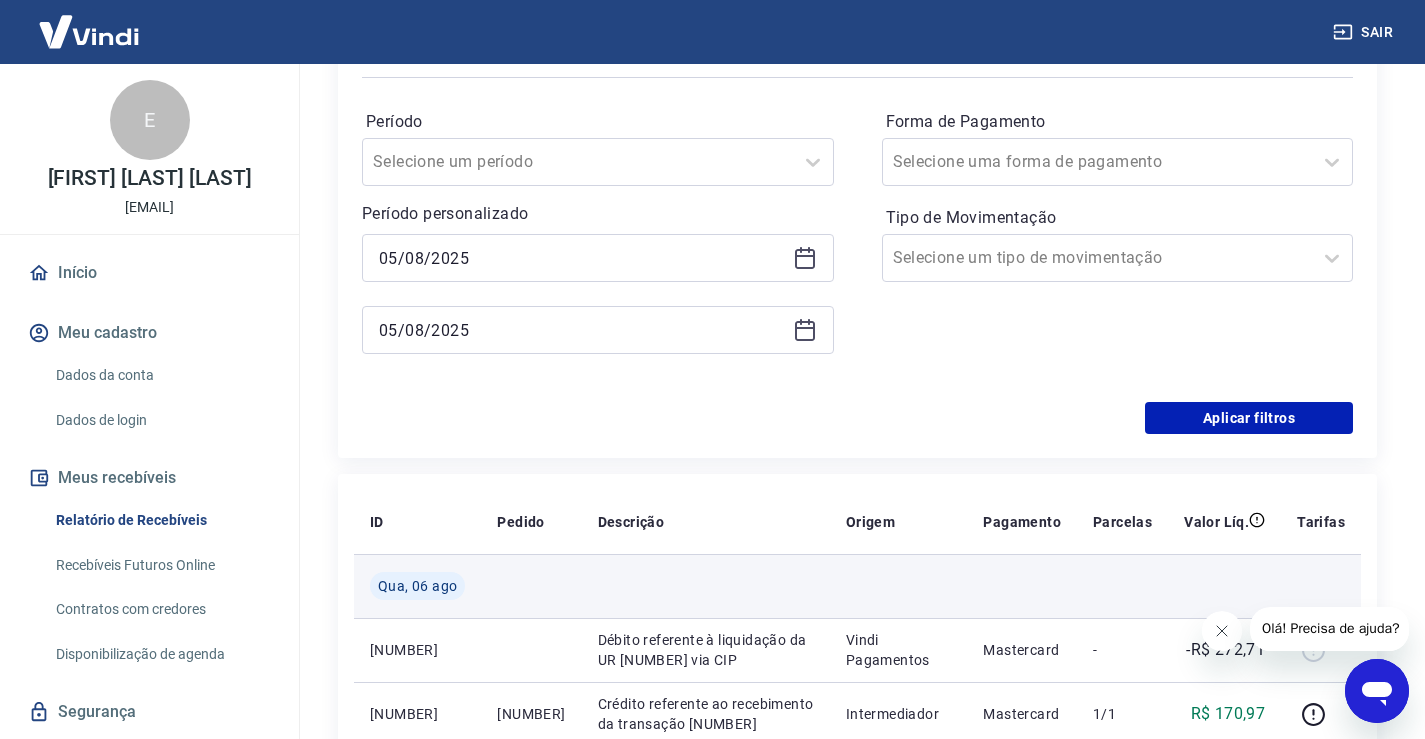 scroll, scrollTop: 300, scrollLeft: 0, axis: vertical 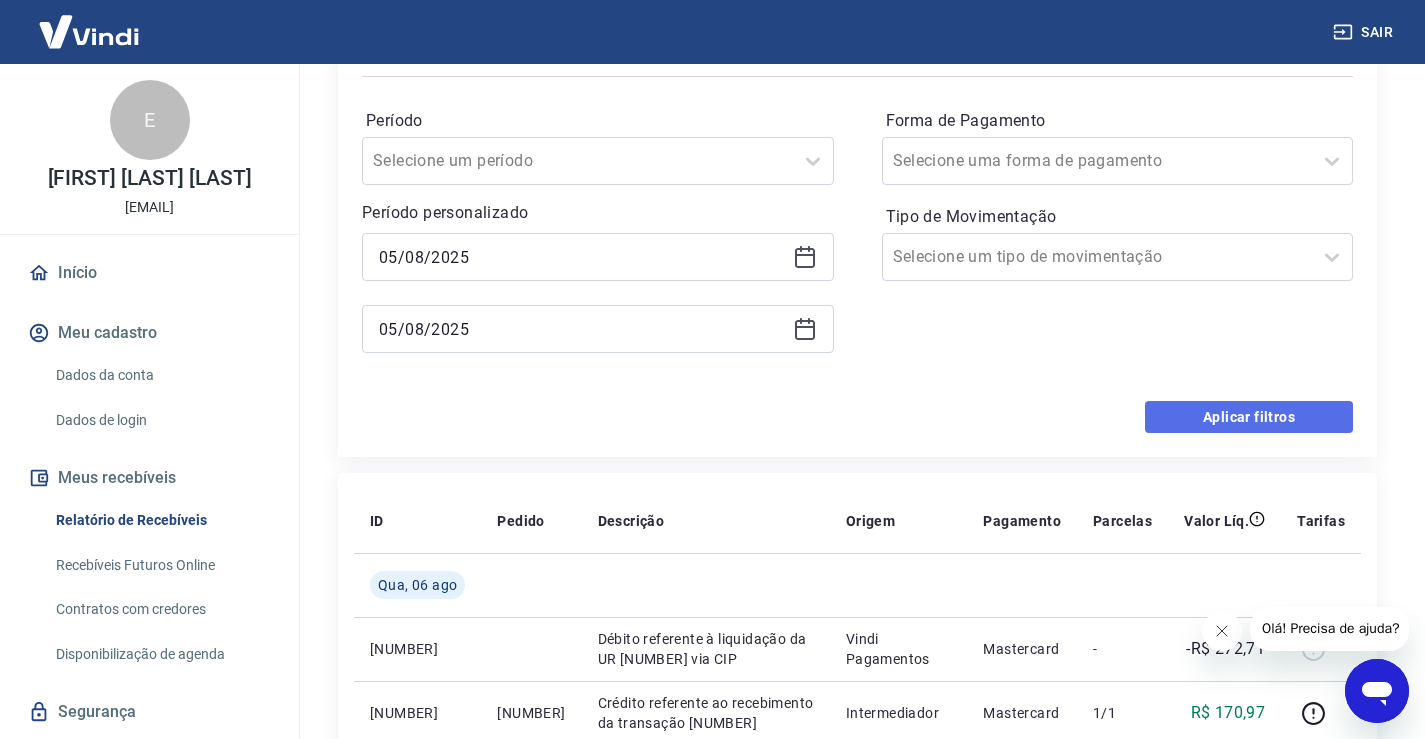 click on "Aplicar filtros" at bounding box center [1249, 417] 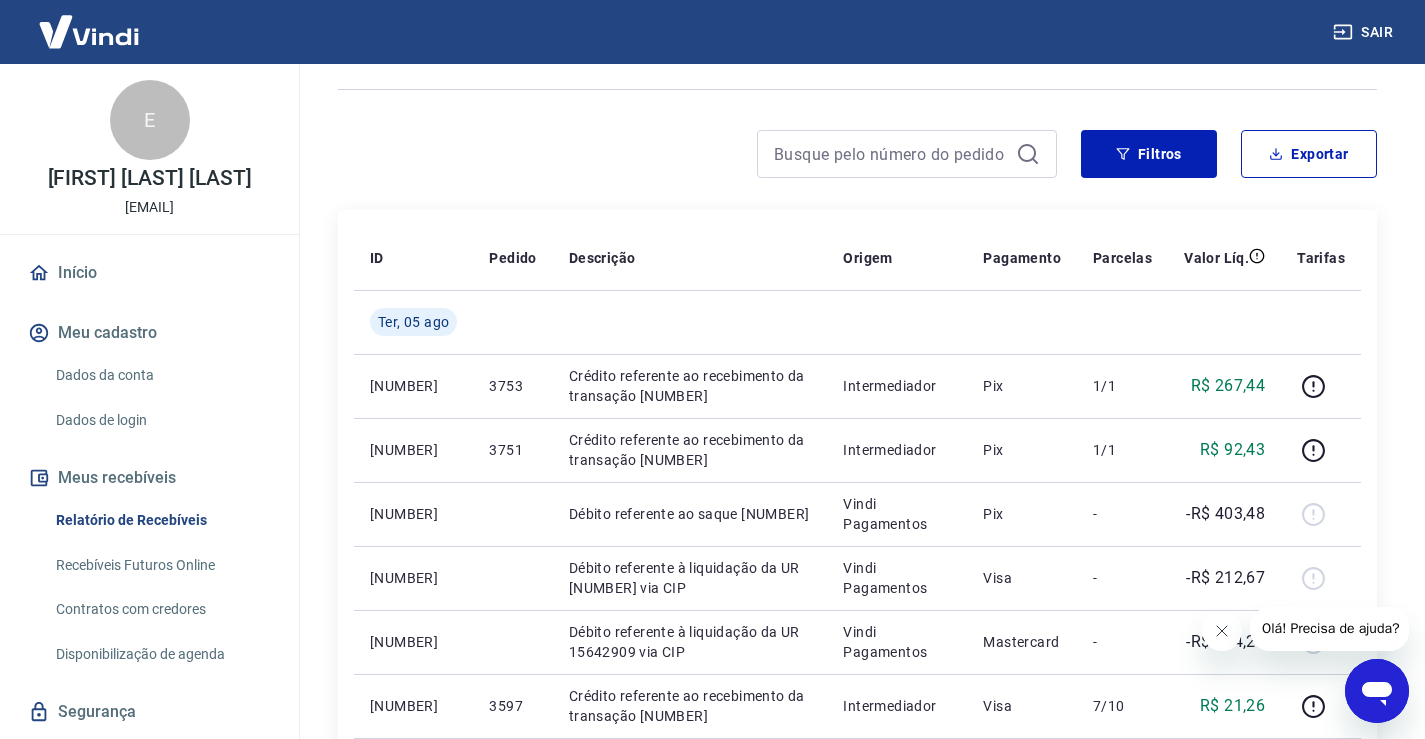 scroll, scrollTop: 100, scrollLeft: 0, axis: vertical 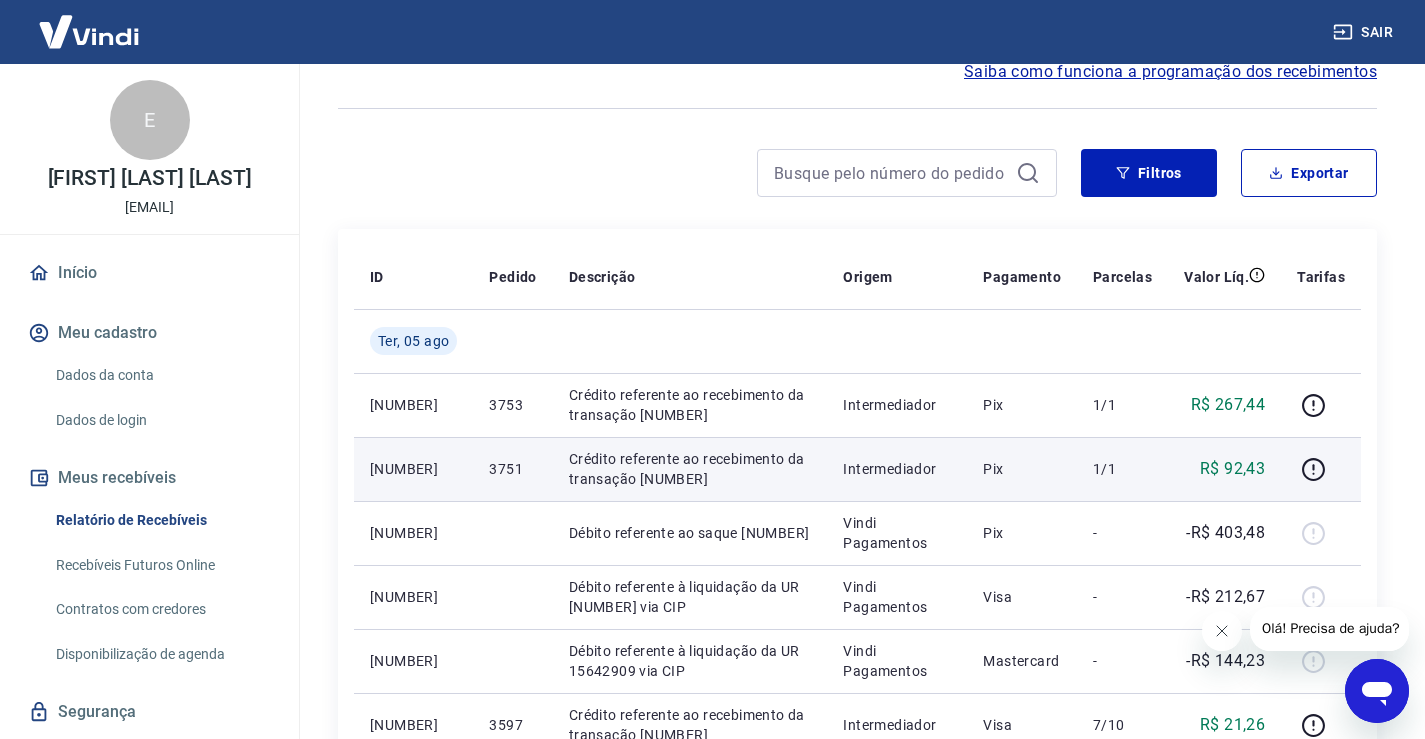 drag, startPoint x: 719, startPoint y: 483, endPoint x: 640, endPoint y: 480, distance: 79.05694 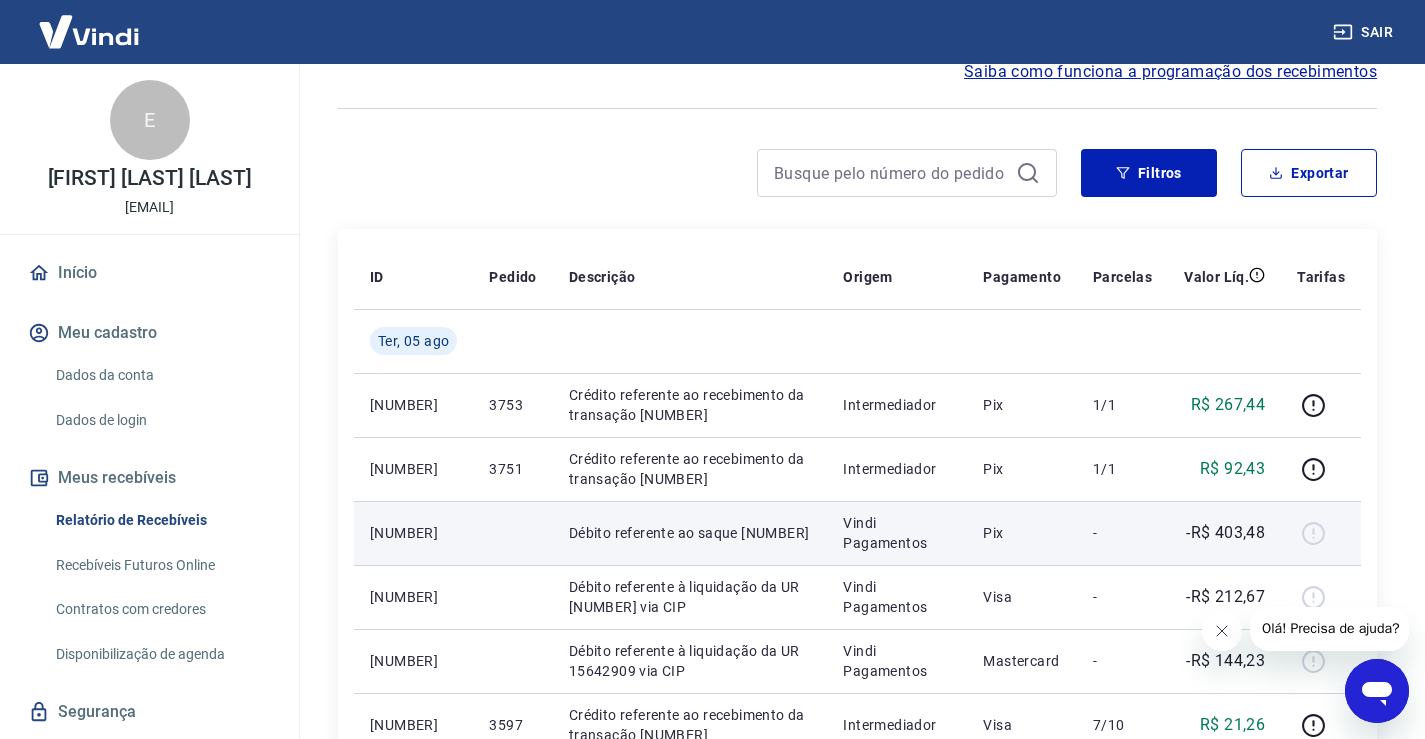copy on "[NUMBER]" 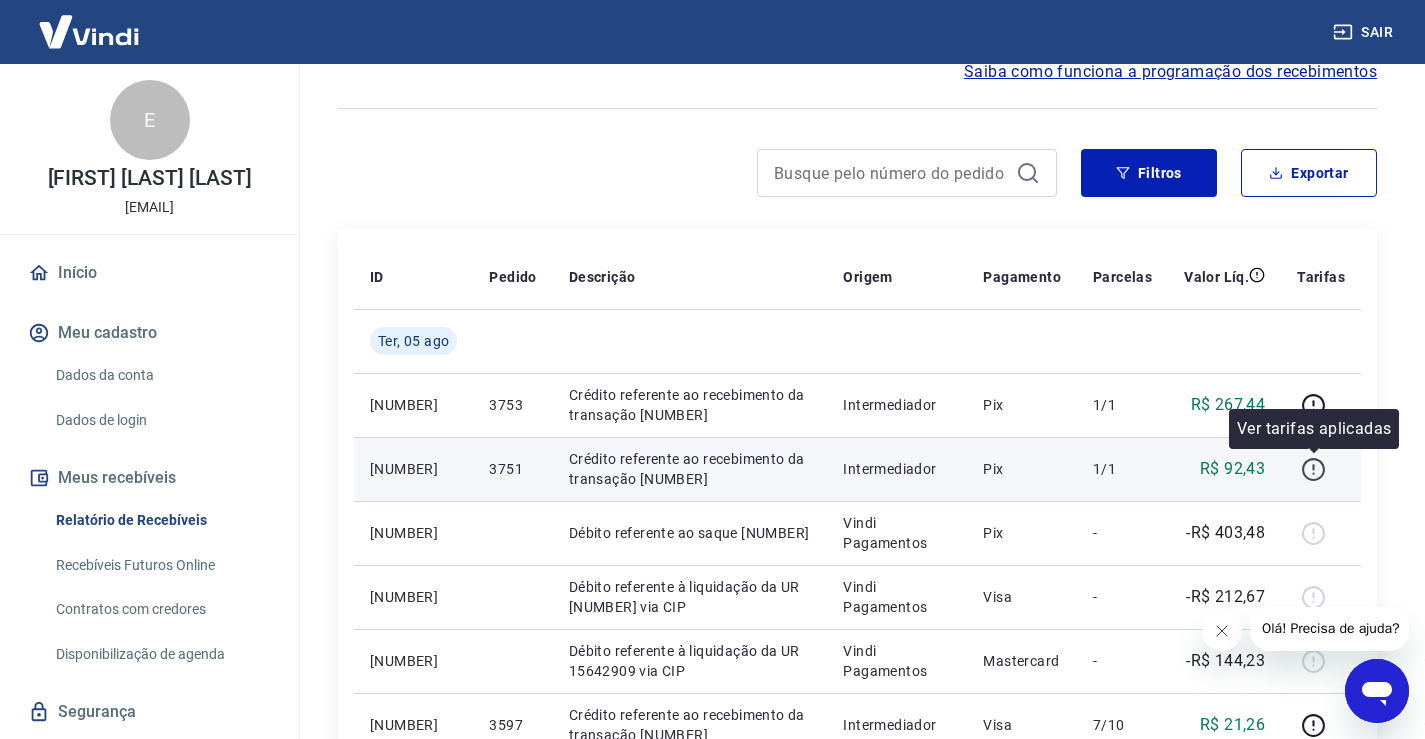 click 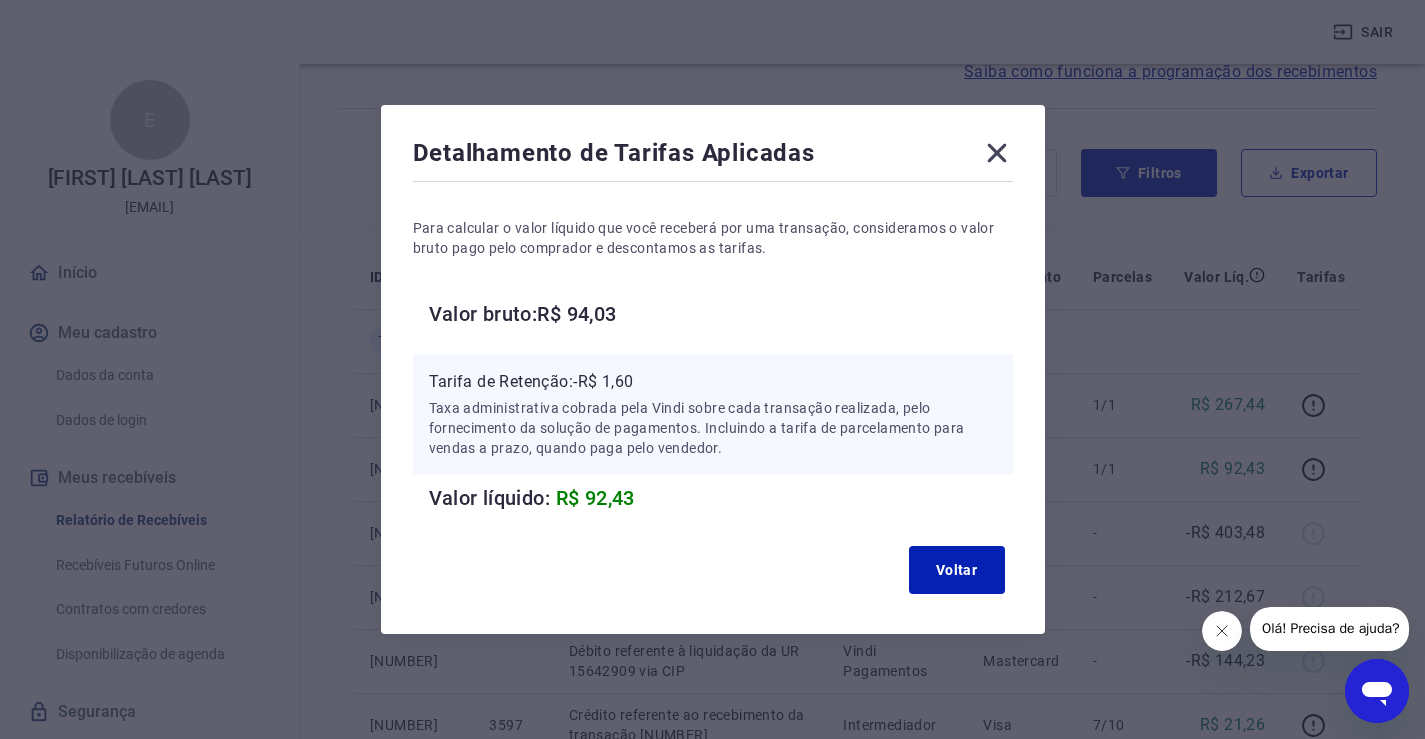 drag, startPoint x: 991, startPoint y: 153, endPoint x: 1003, endPoint y: 167, distance: 18.439089 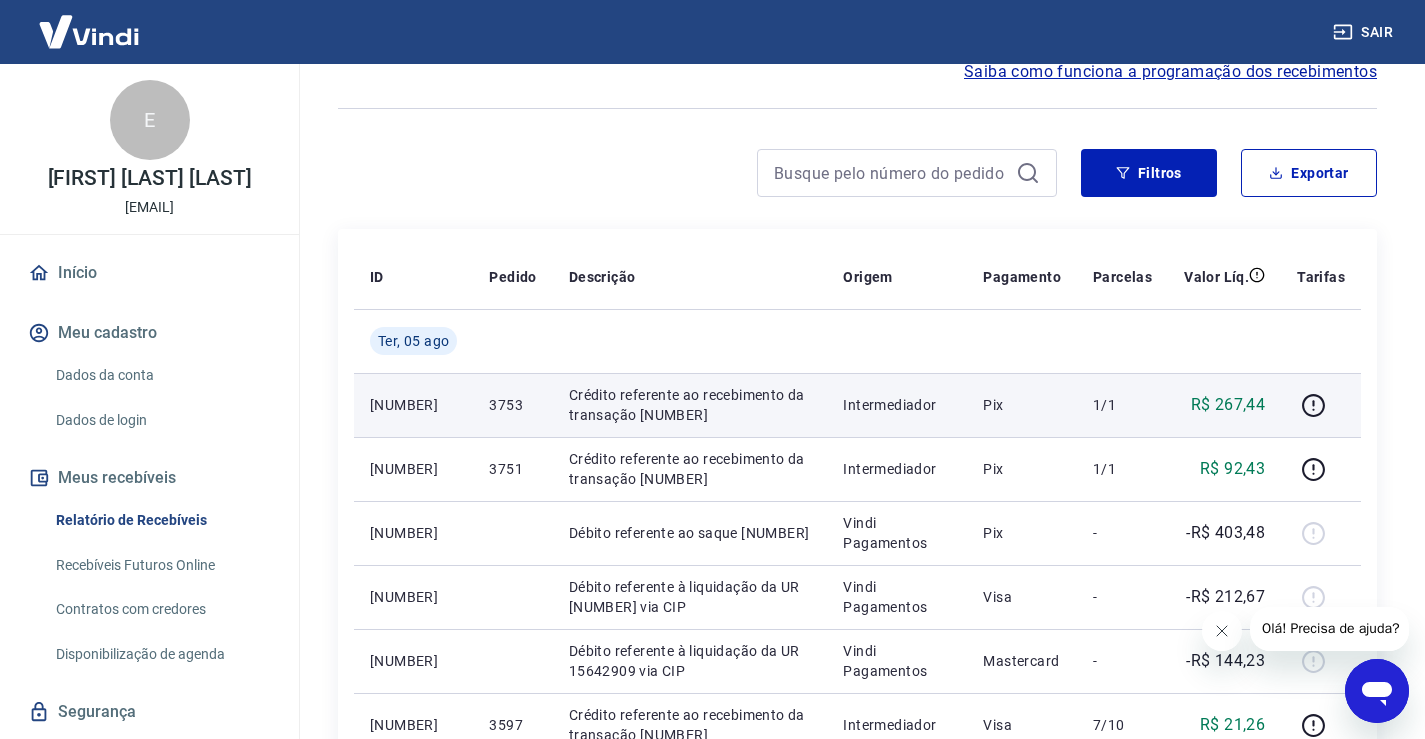 drag, startPoint x: 733, startPoint y: 422, endPoint x: 642, endPoint y: 419, distance: 91.04944 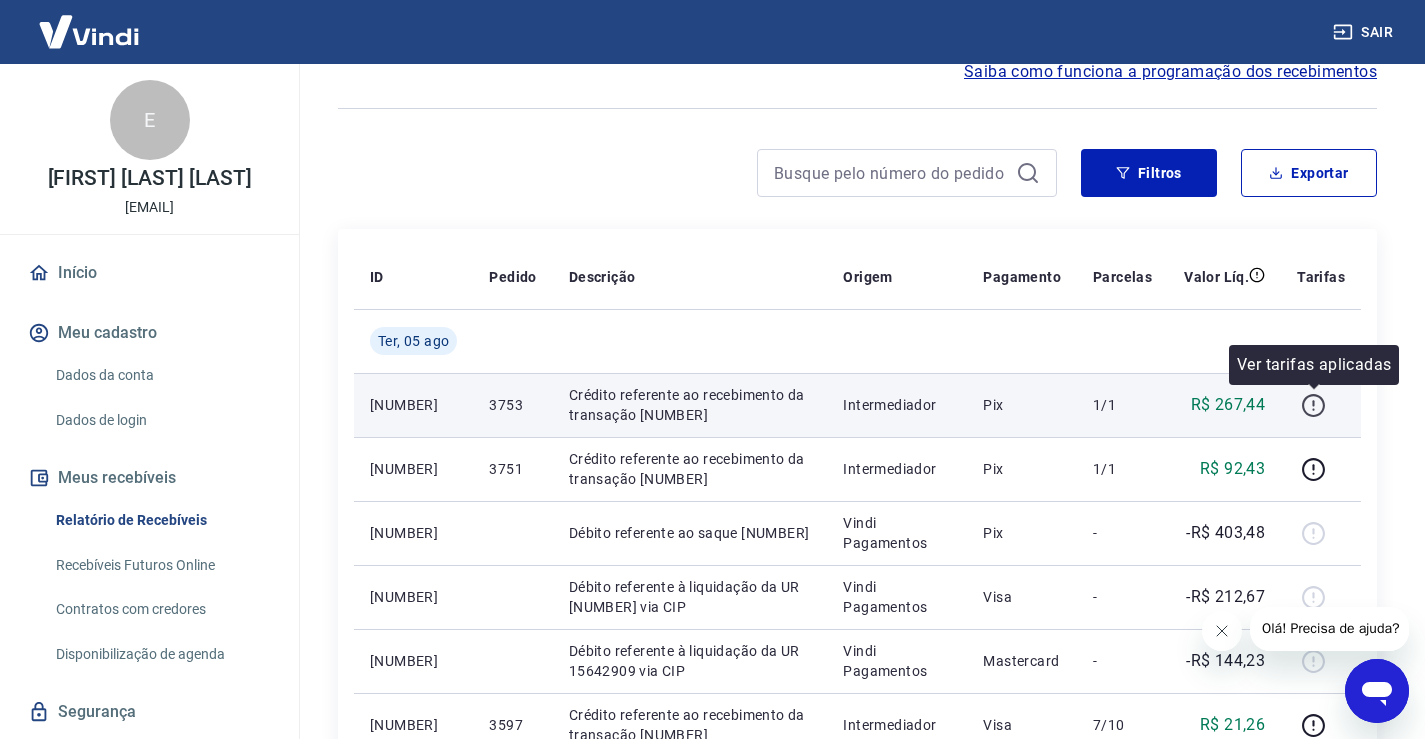 click 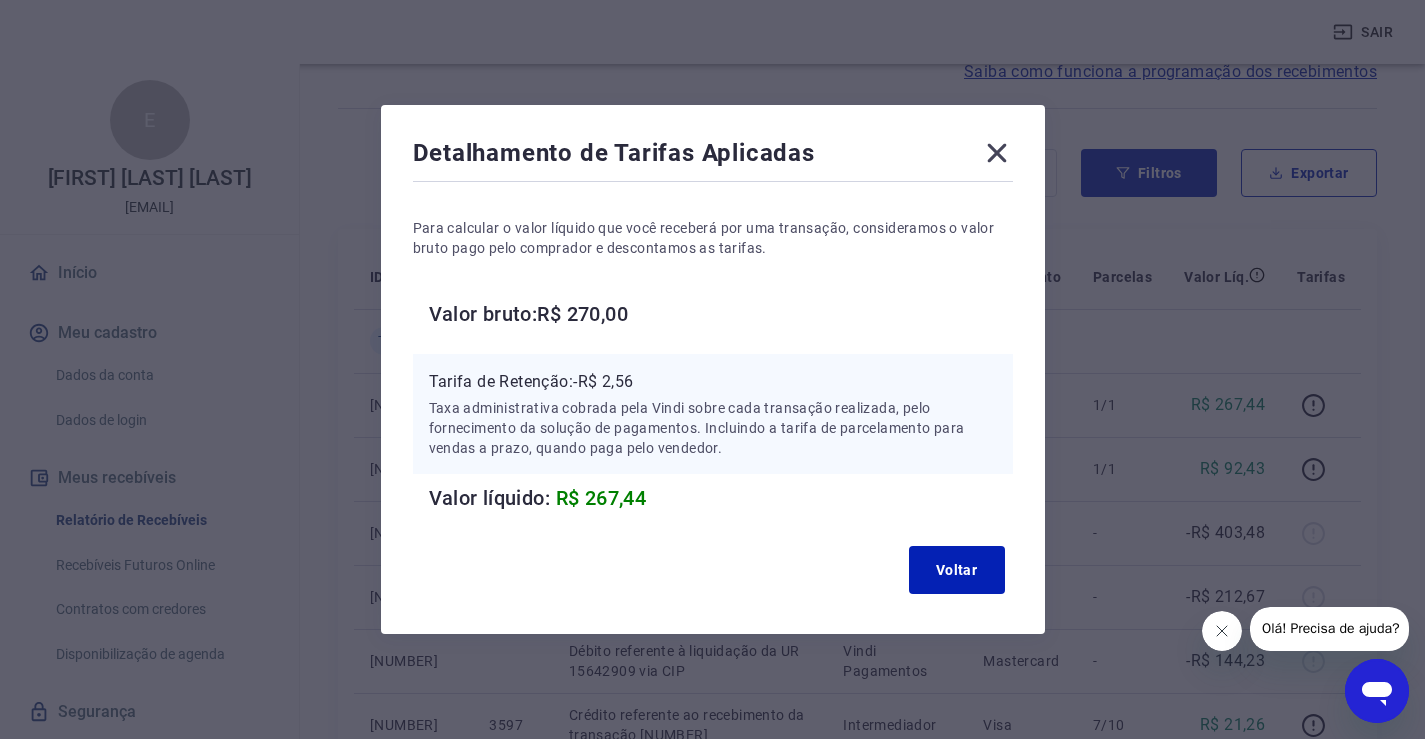 click 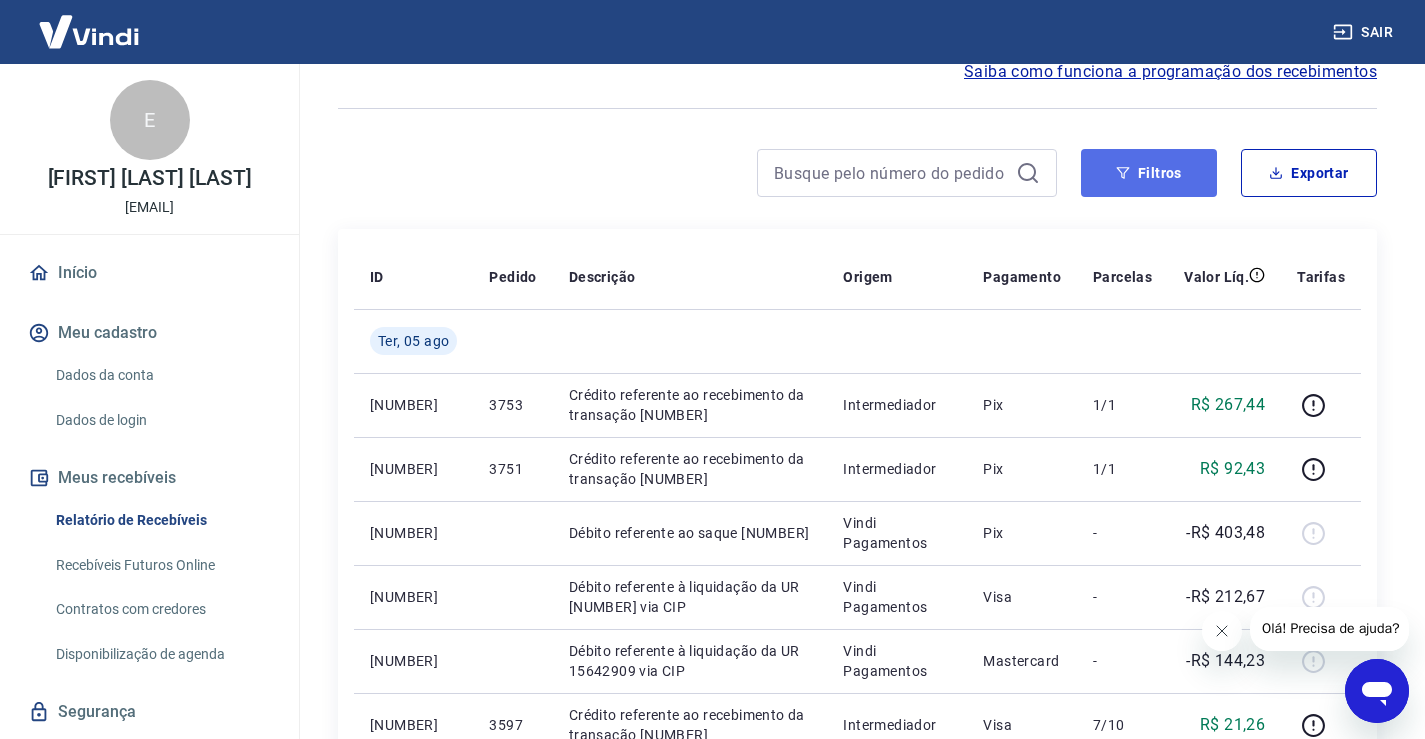 click on "Filtros" at bounding box center (1149, 173) 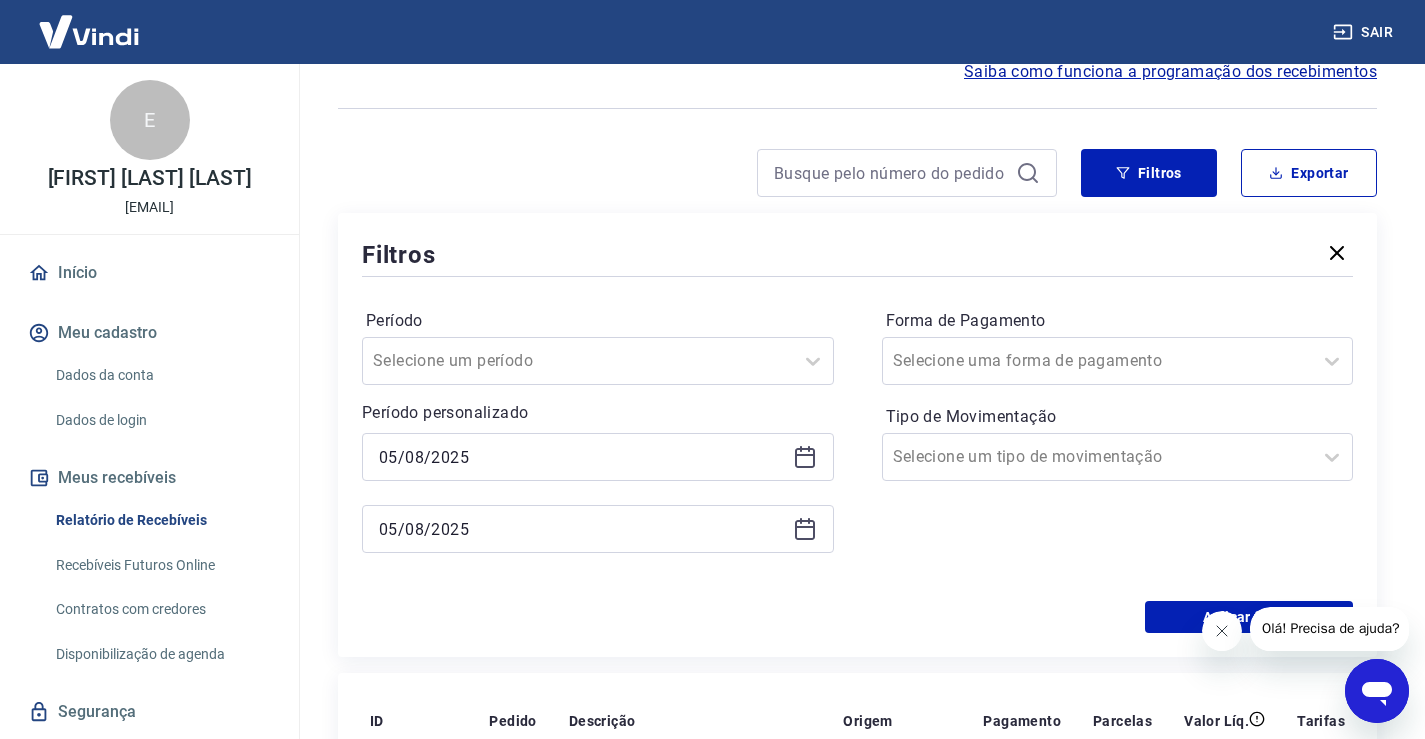 click 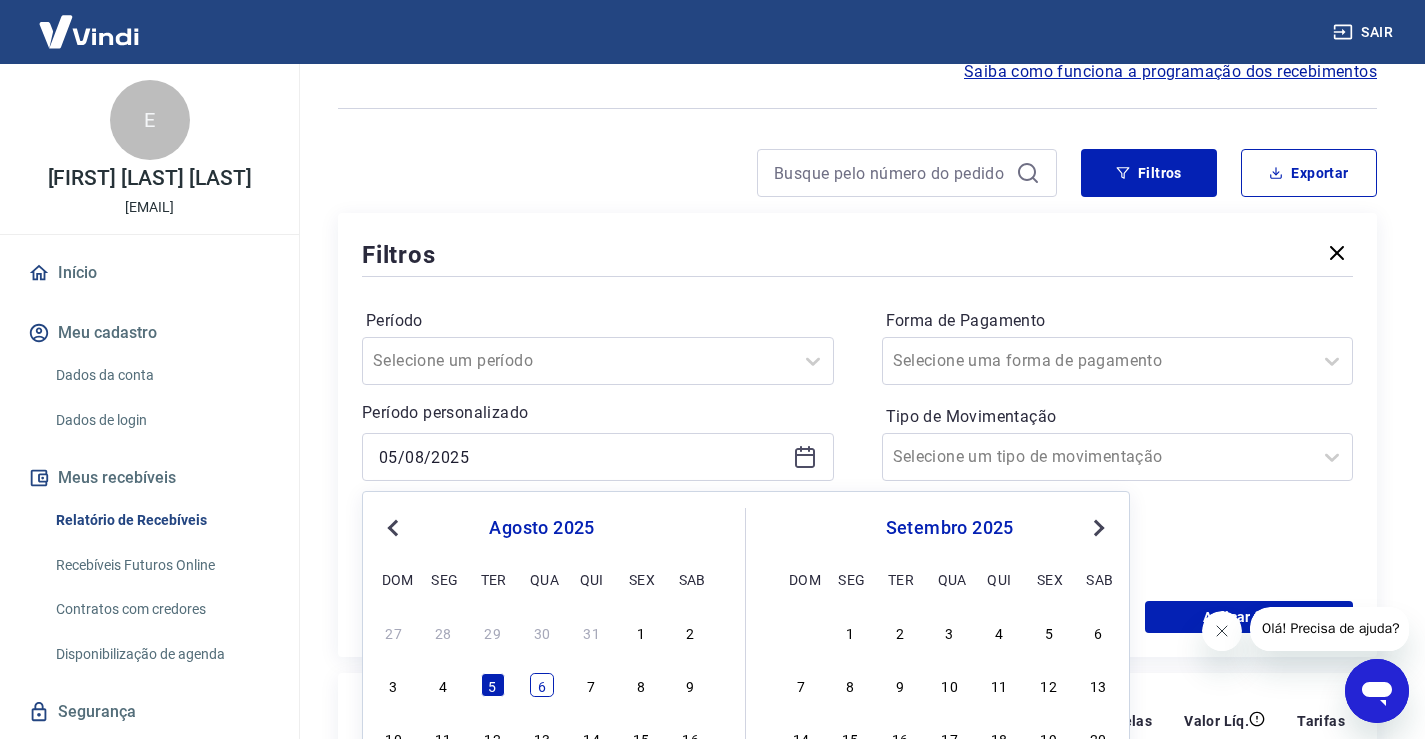 click on "6" at bounding box center [542, 685] 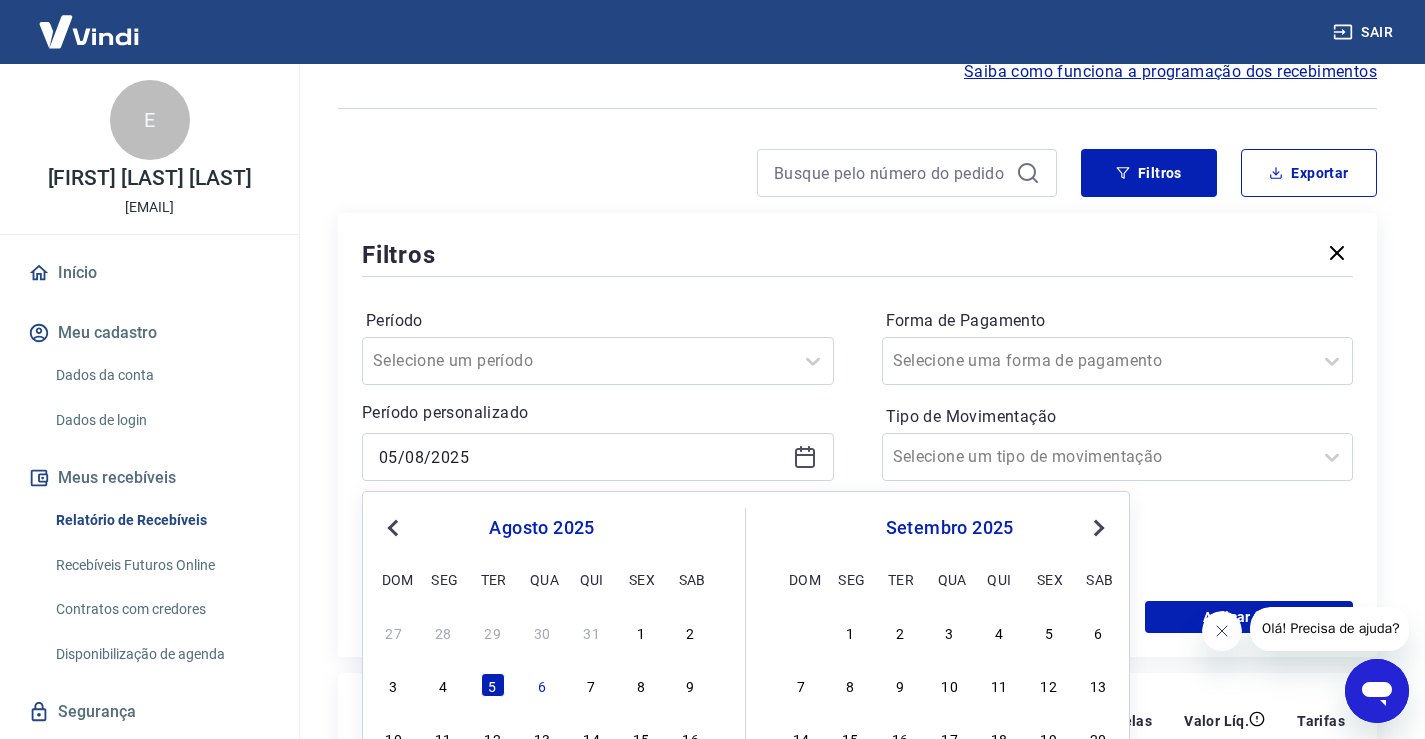 type on "06/08/2025" 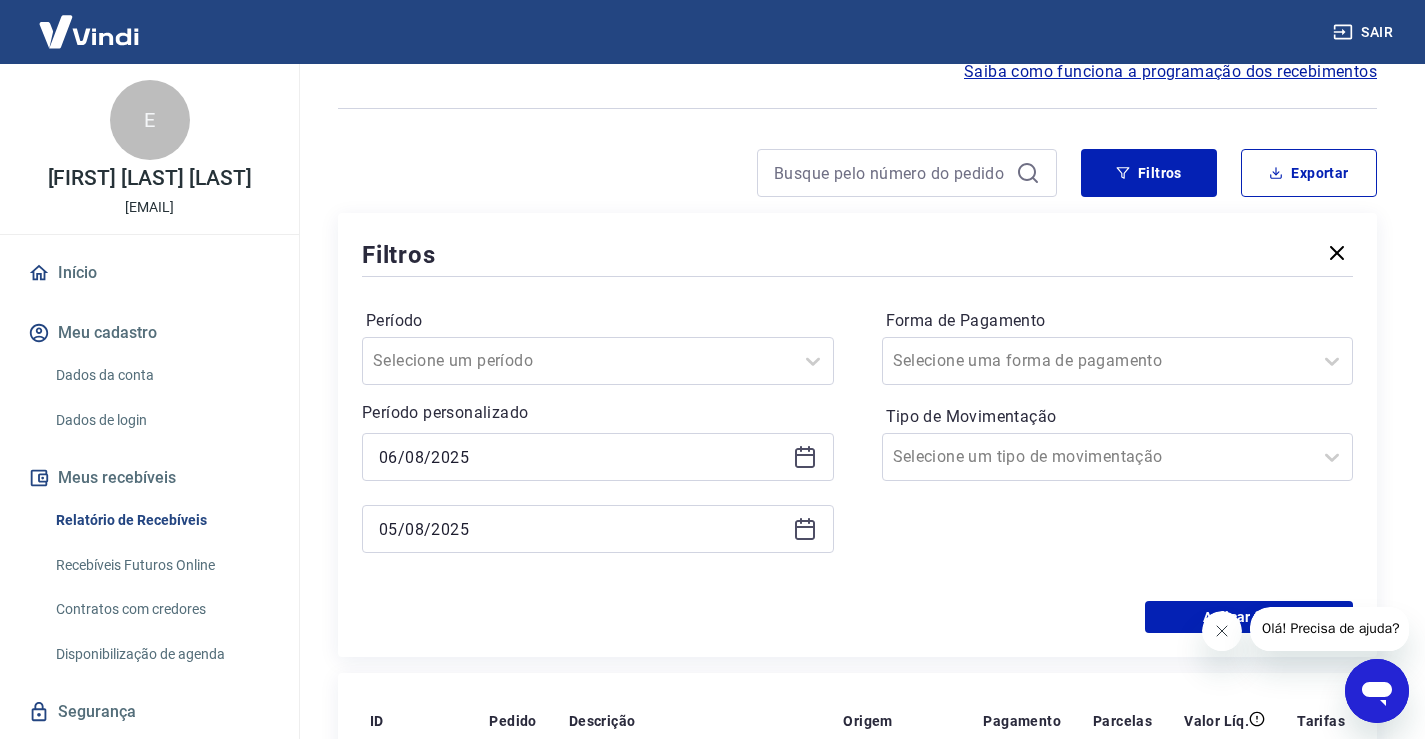 click 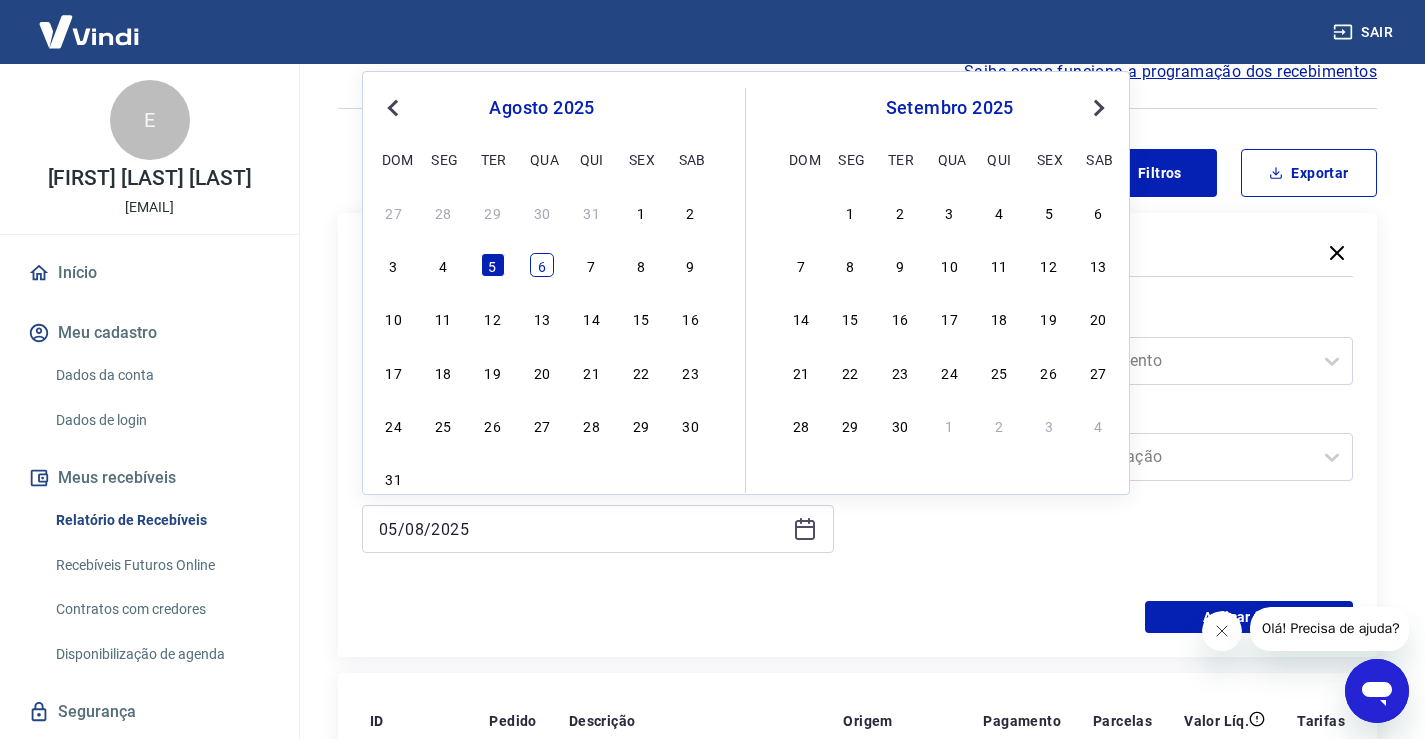click on "6" at bounding box center (542, 265) 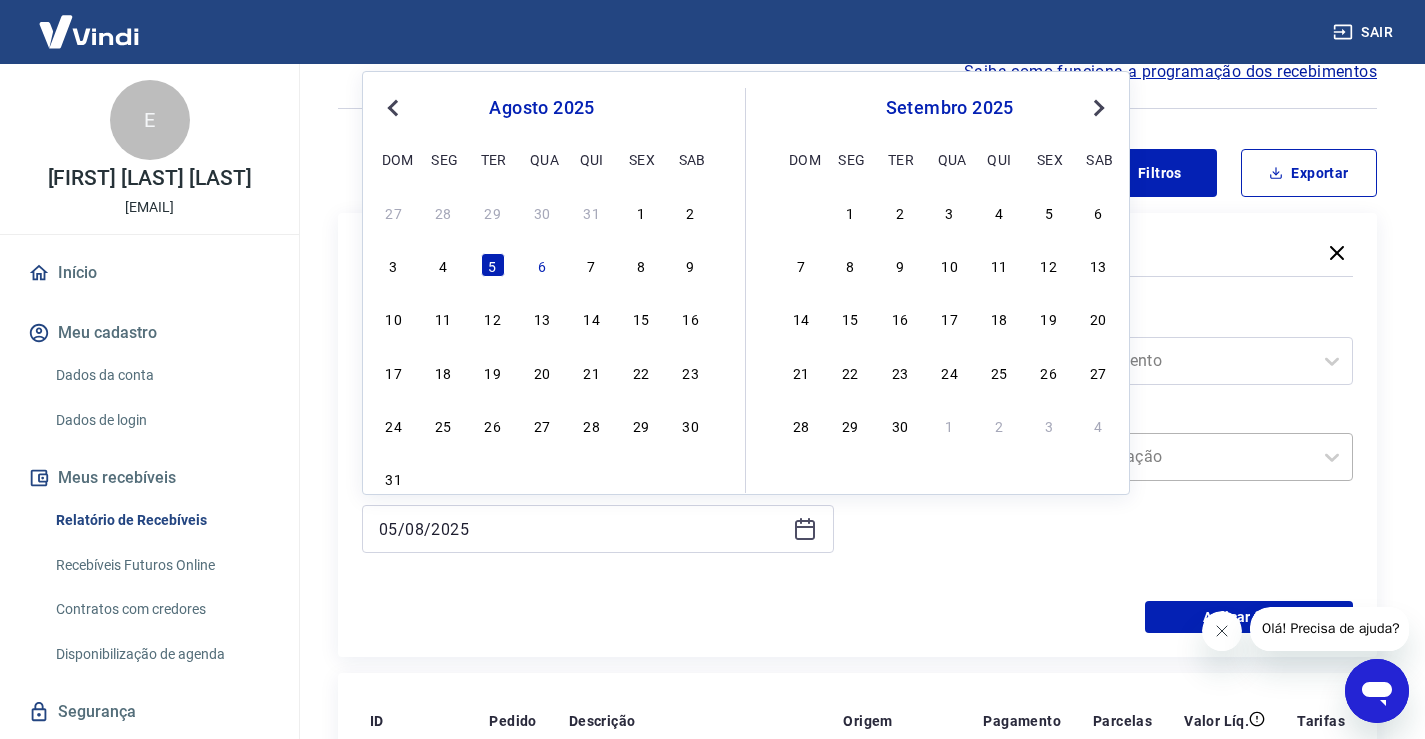 type on "06/08/2025" 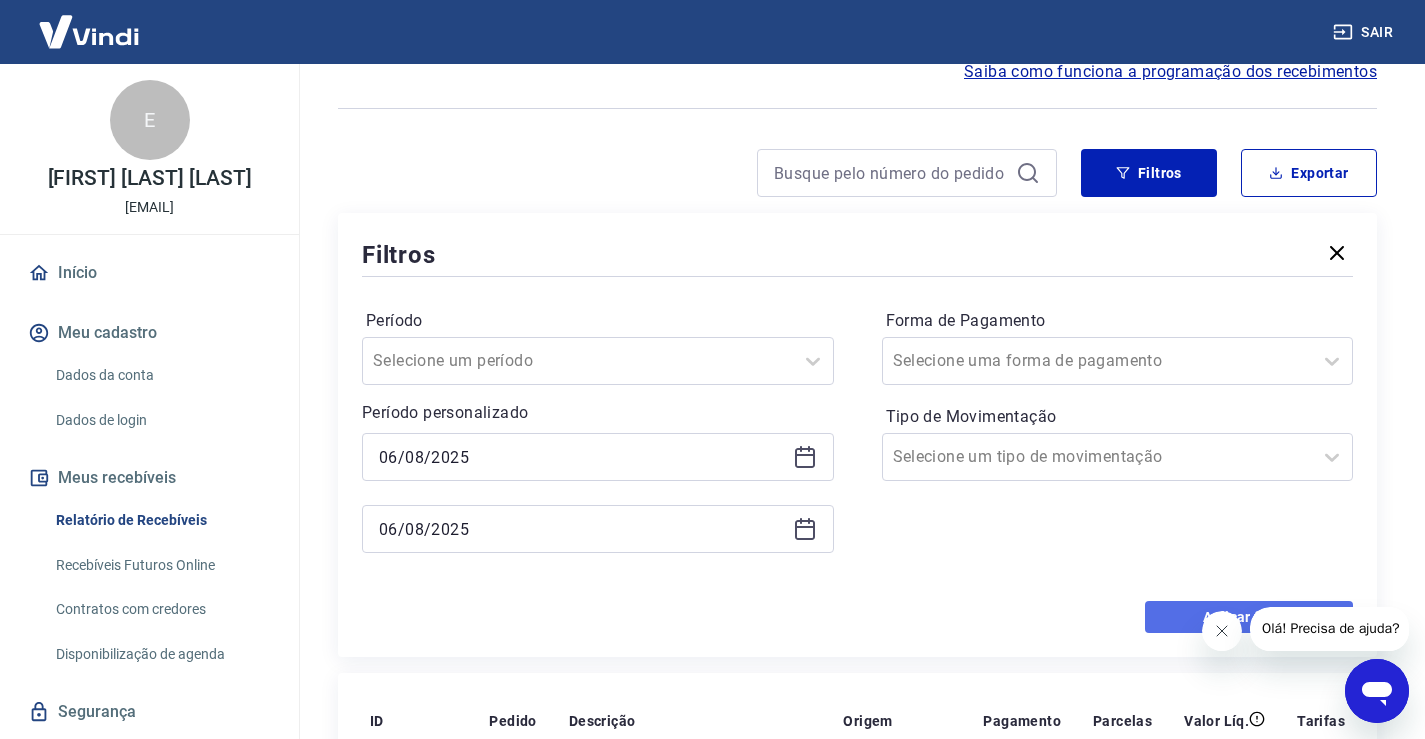 click on "Aplicar filtros" at bounding box center [1249, 617] 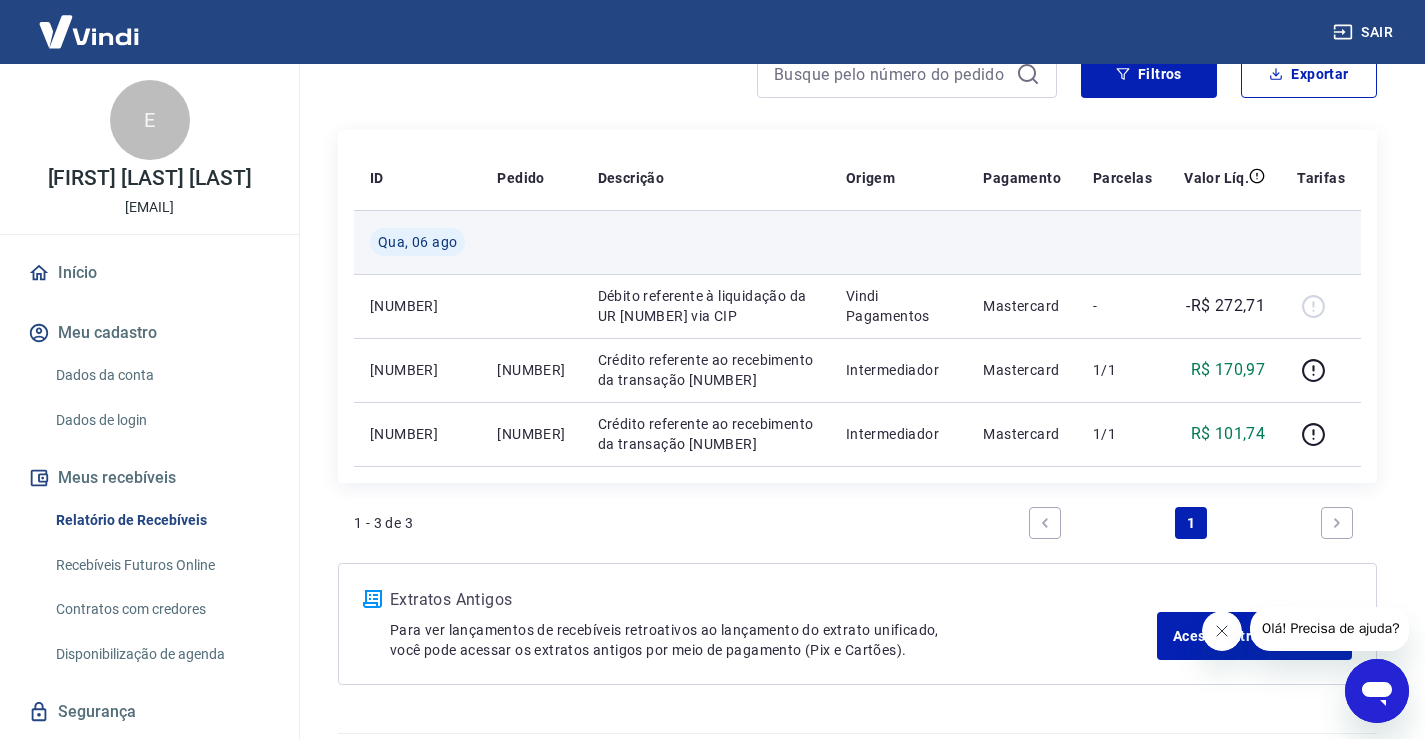 scroll, scrollTop: 200, scrollLeft: 0, axis: vertical 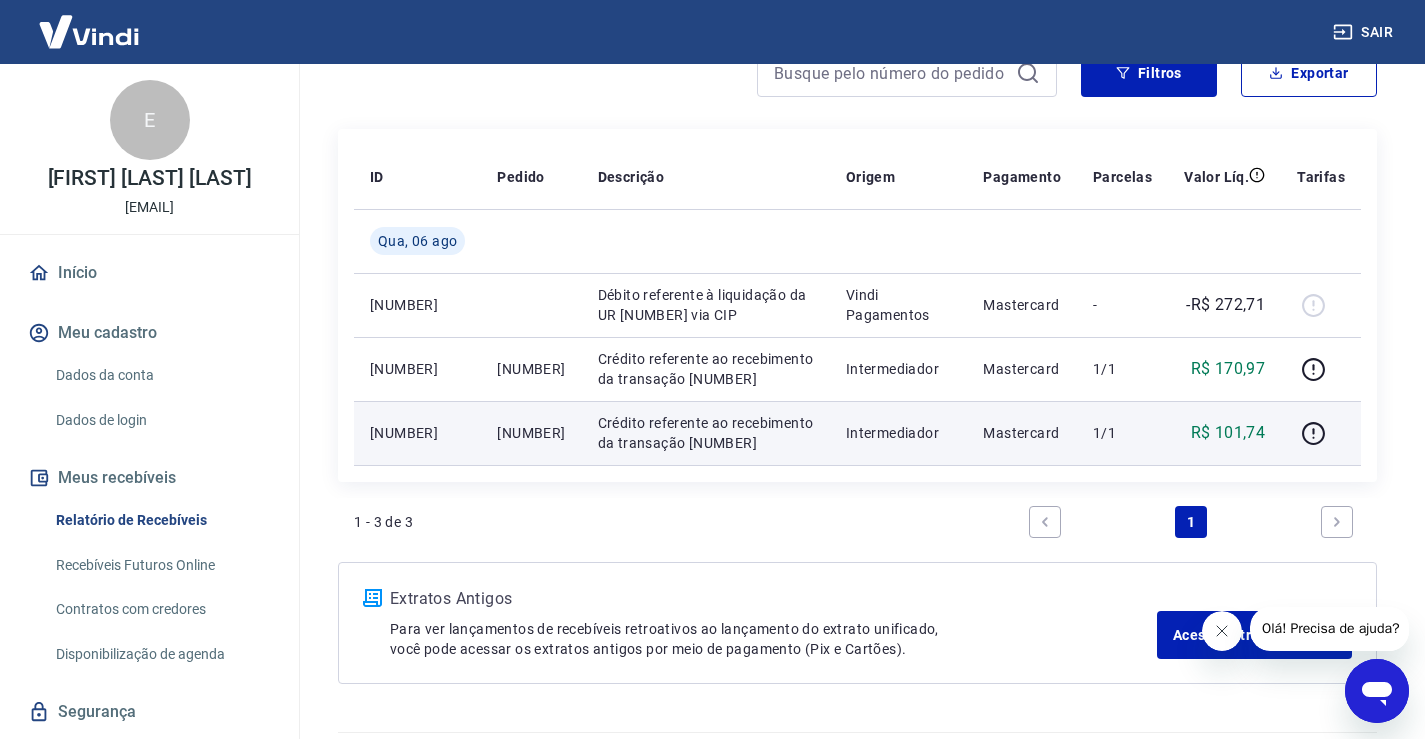 drag, startPoint x: 724, startPoint y: 443, endPoint x: 647, endPoint y: 450, distance: 77.31753 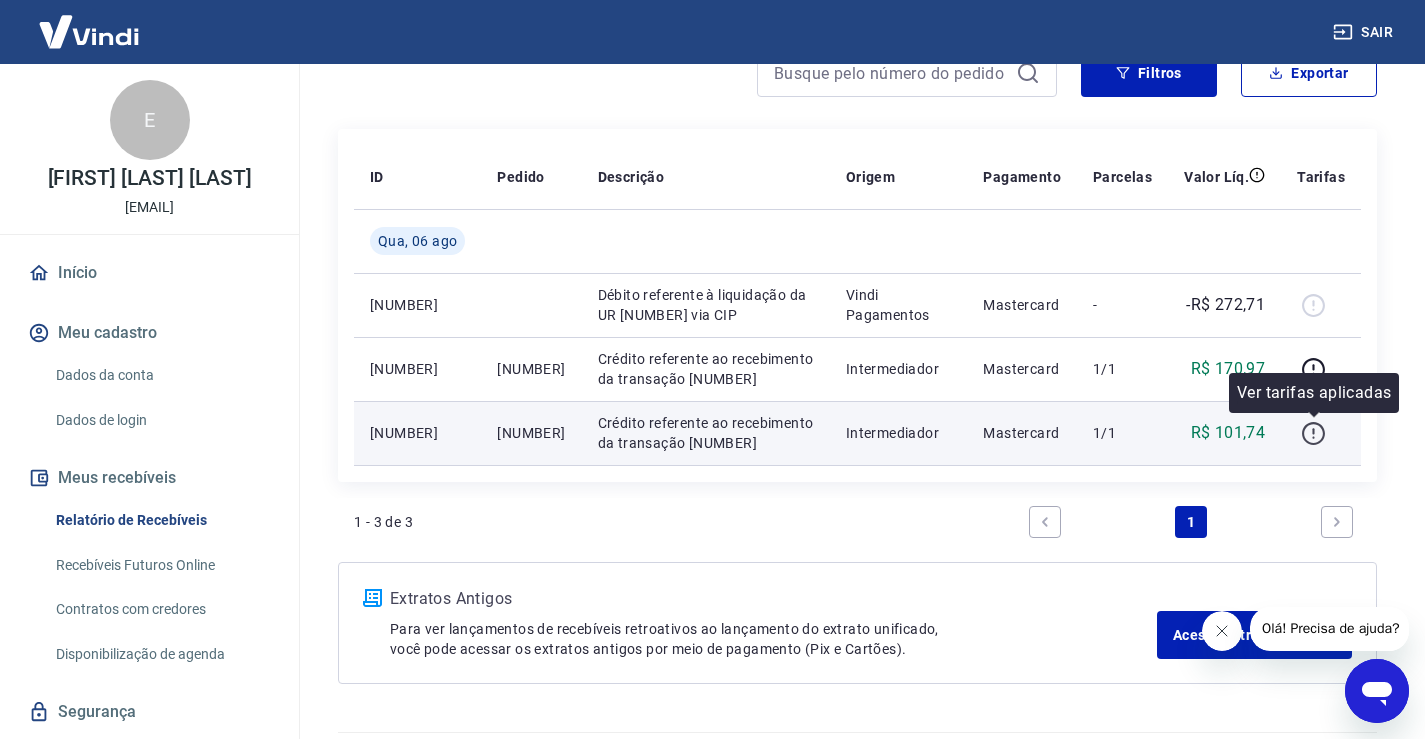 click 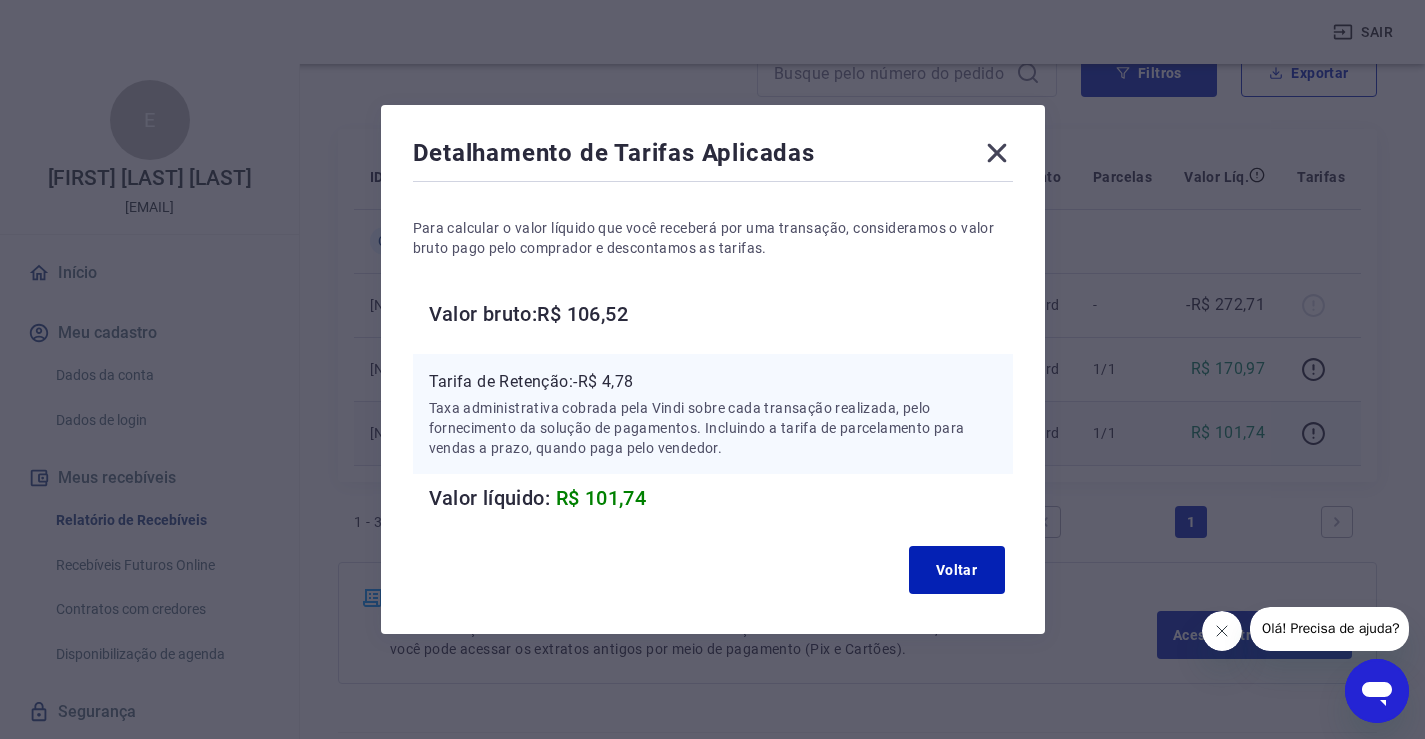 click 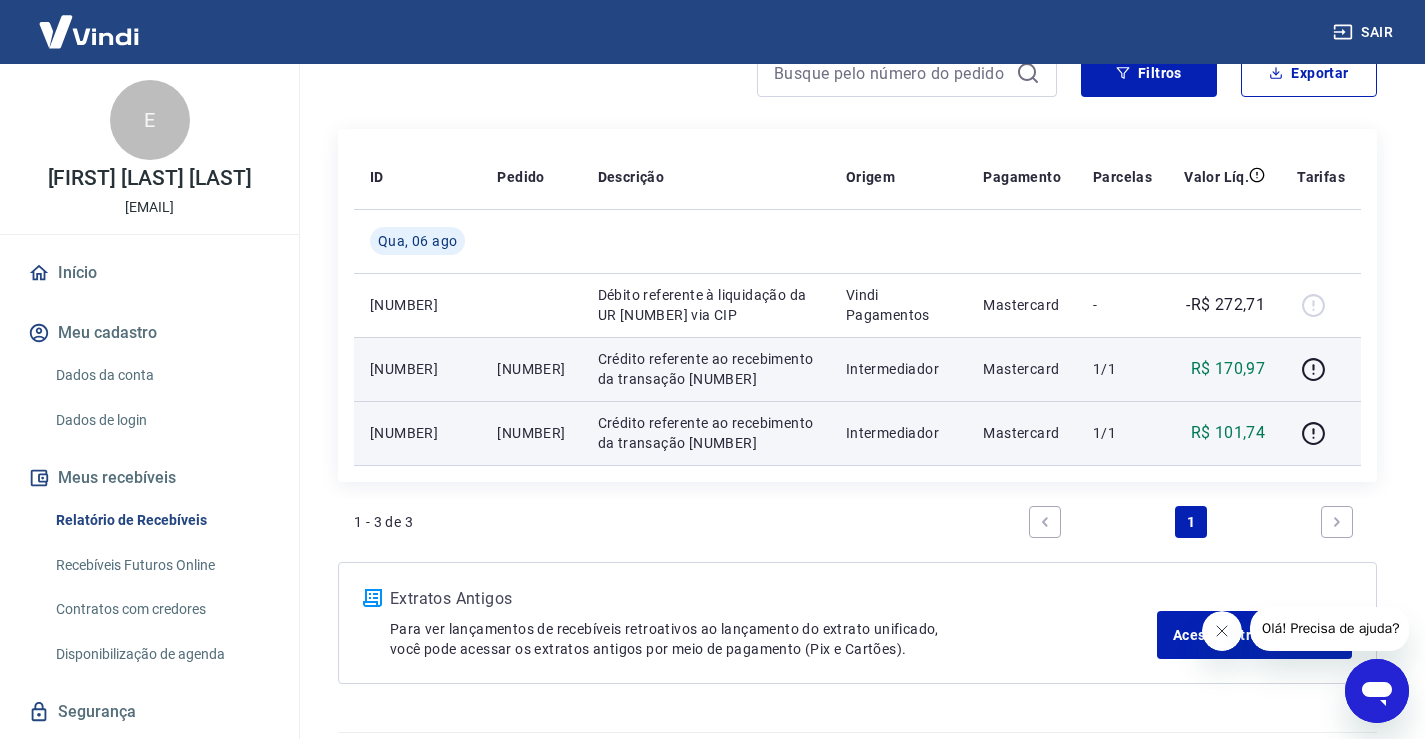 drag, startPoint x: 741, startPoint y: 379, endPoint x: 647, endPoint y: 384, distance: 94.13288 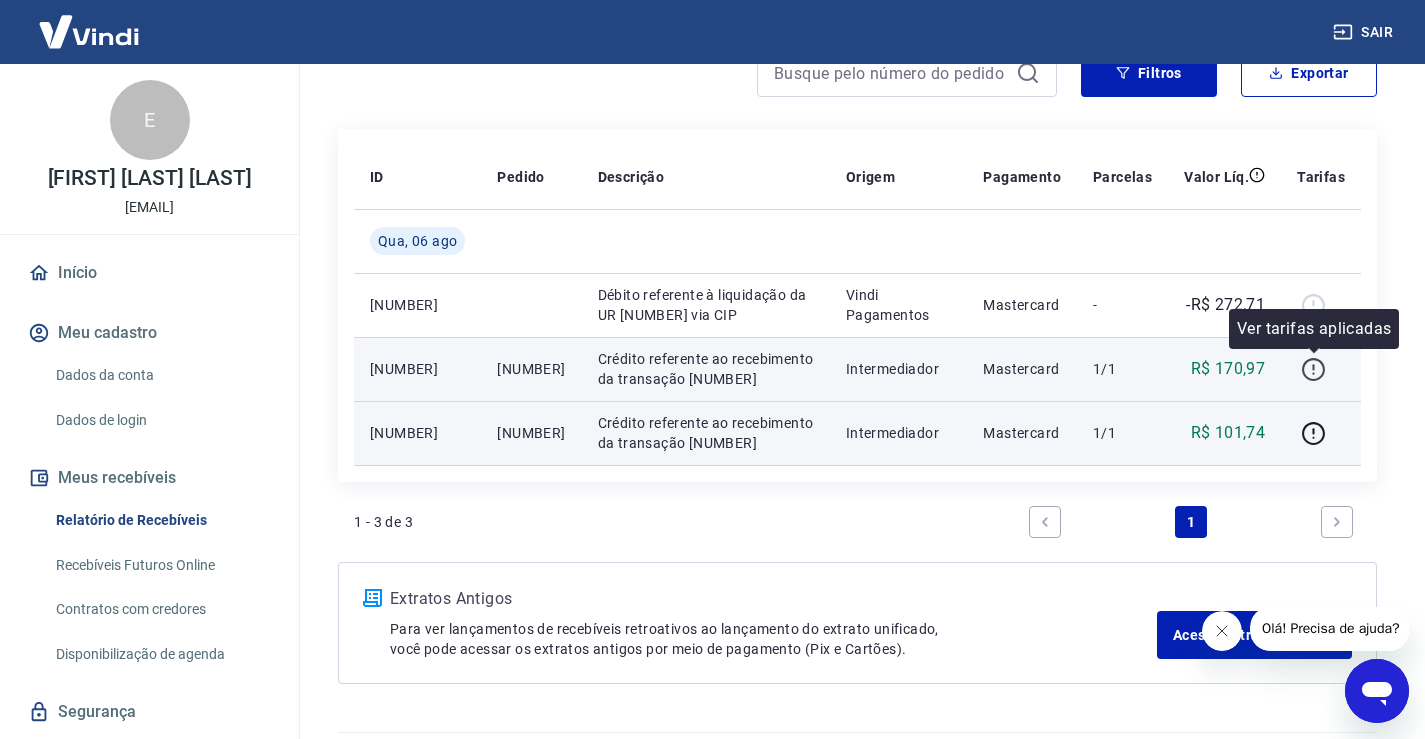 click 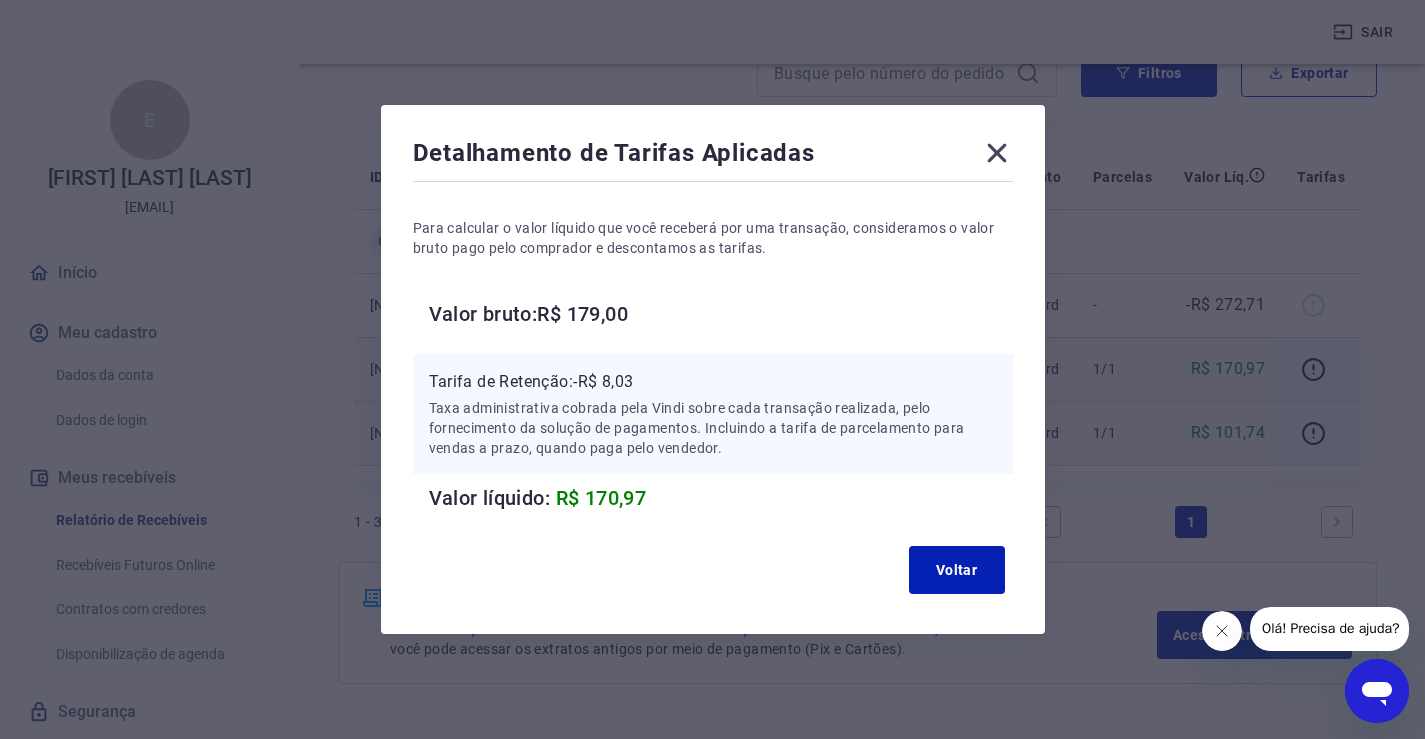 click 